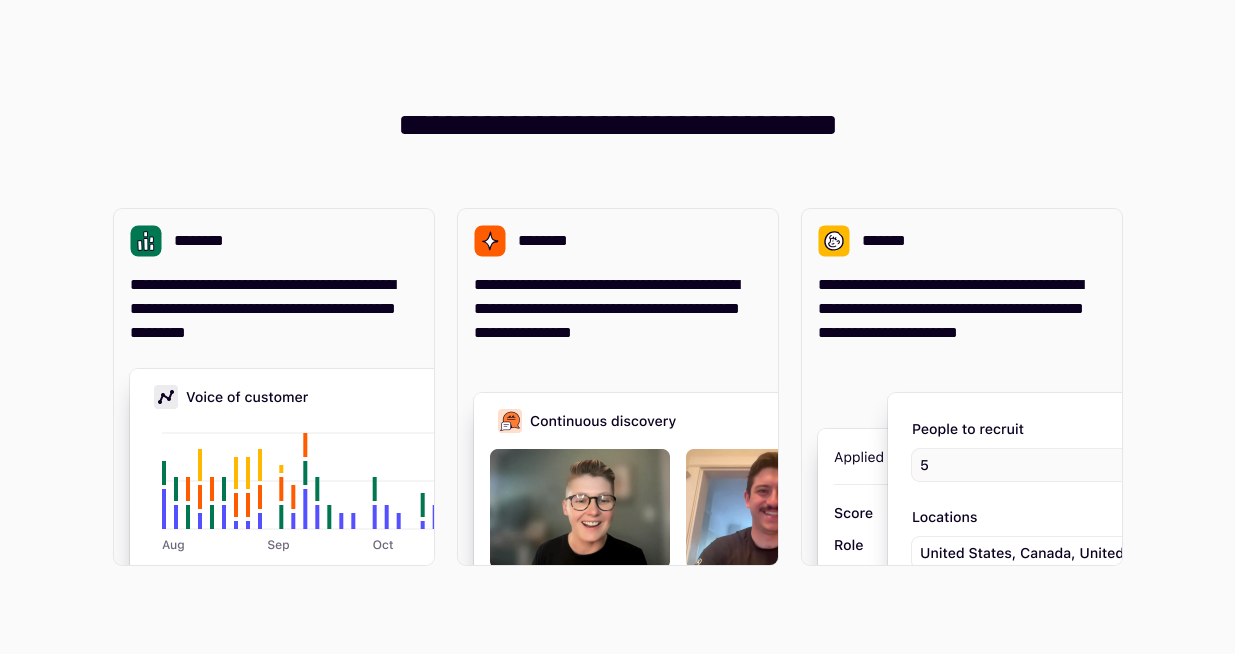 scroll, scrollTop: 0, scrollLeft: 0, axis: both 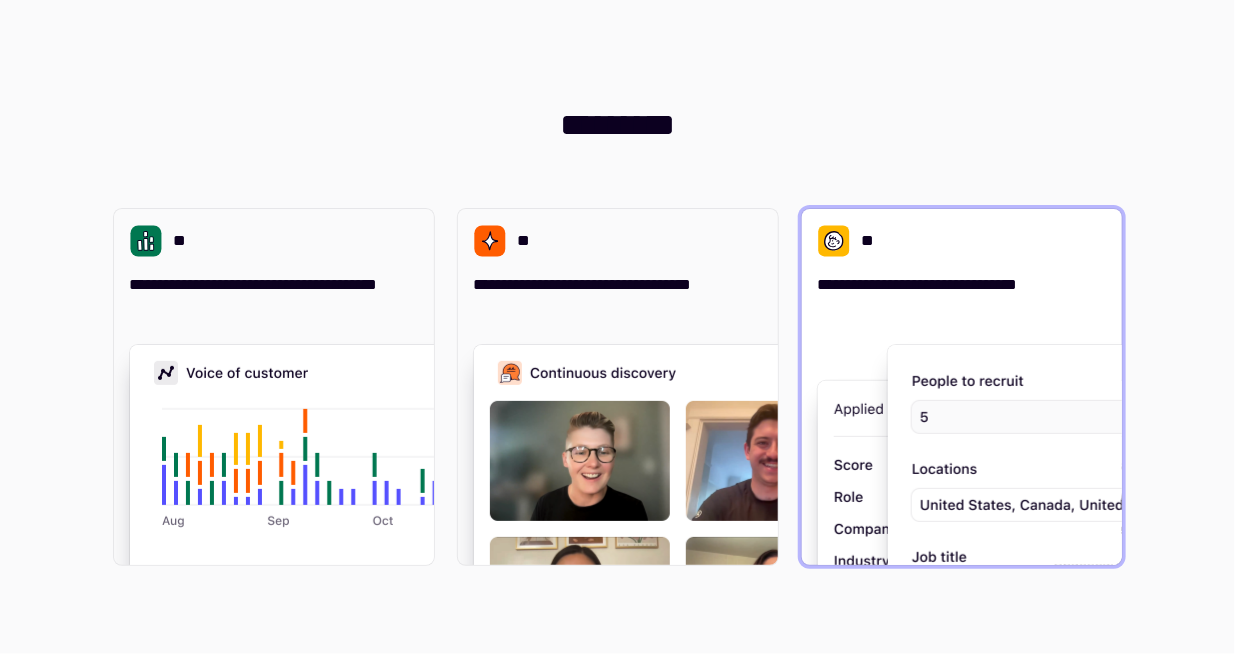 click on "**********" at bounding box center [918, 284] 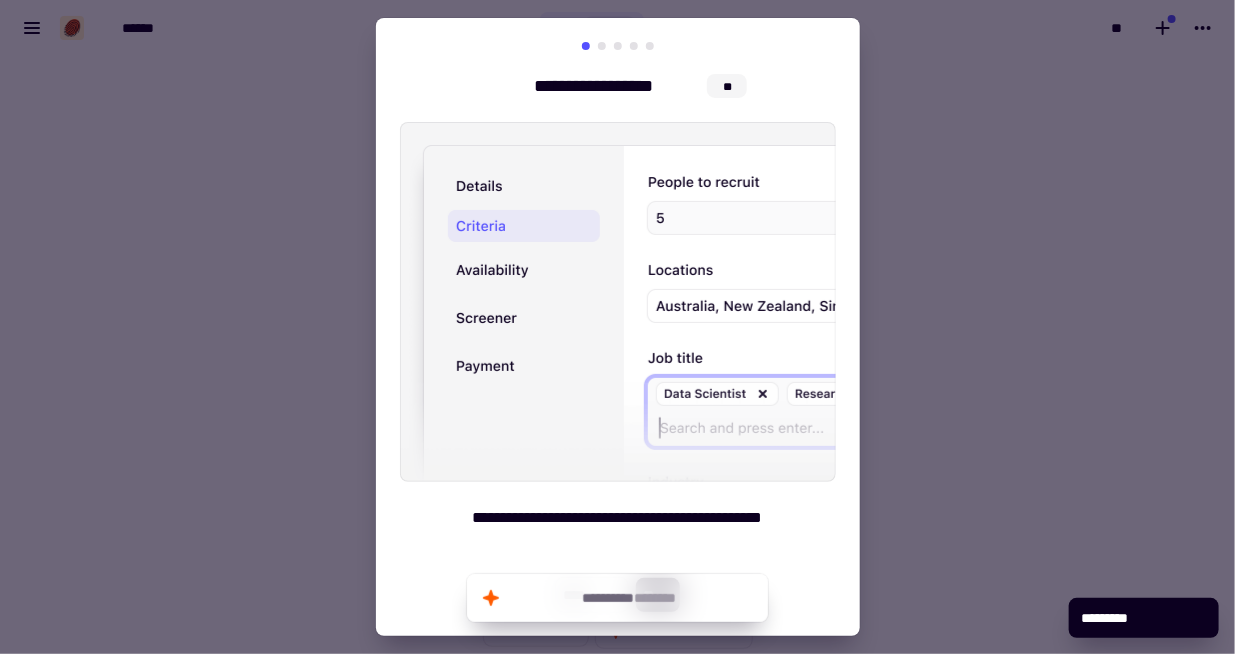 click at bounding box center (617, 327) 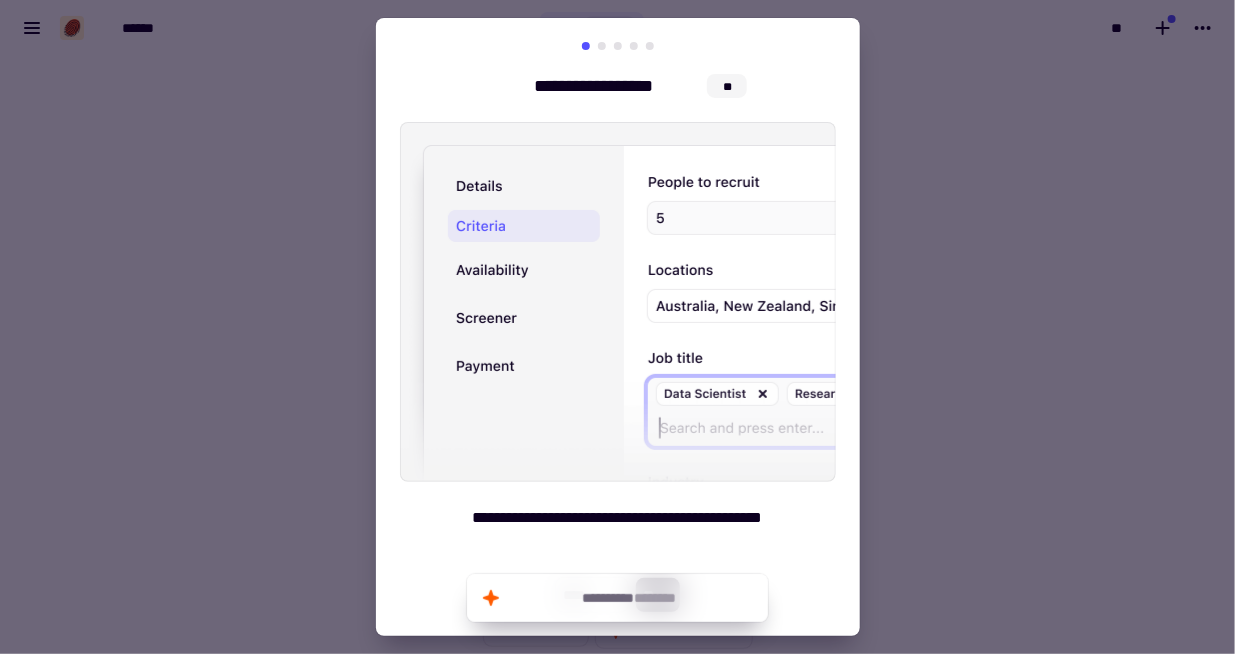 click at bounding box center (618, 46) 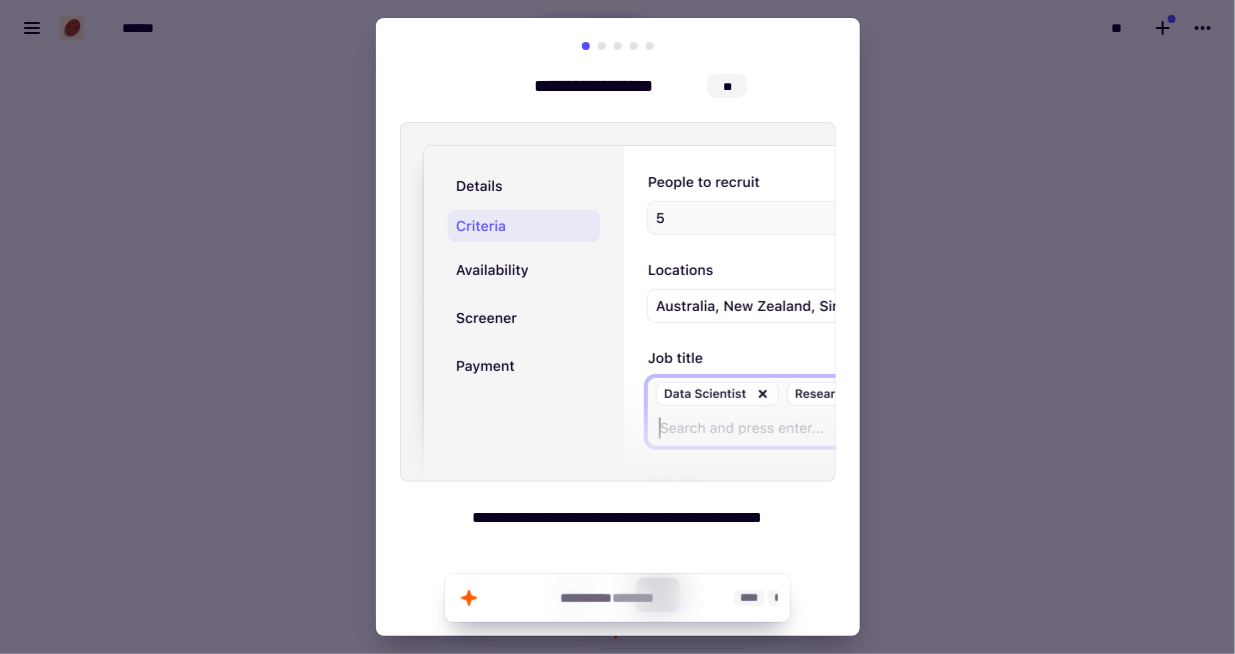 click on "**********" 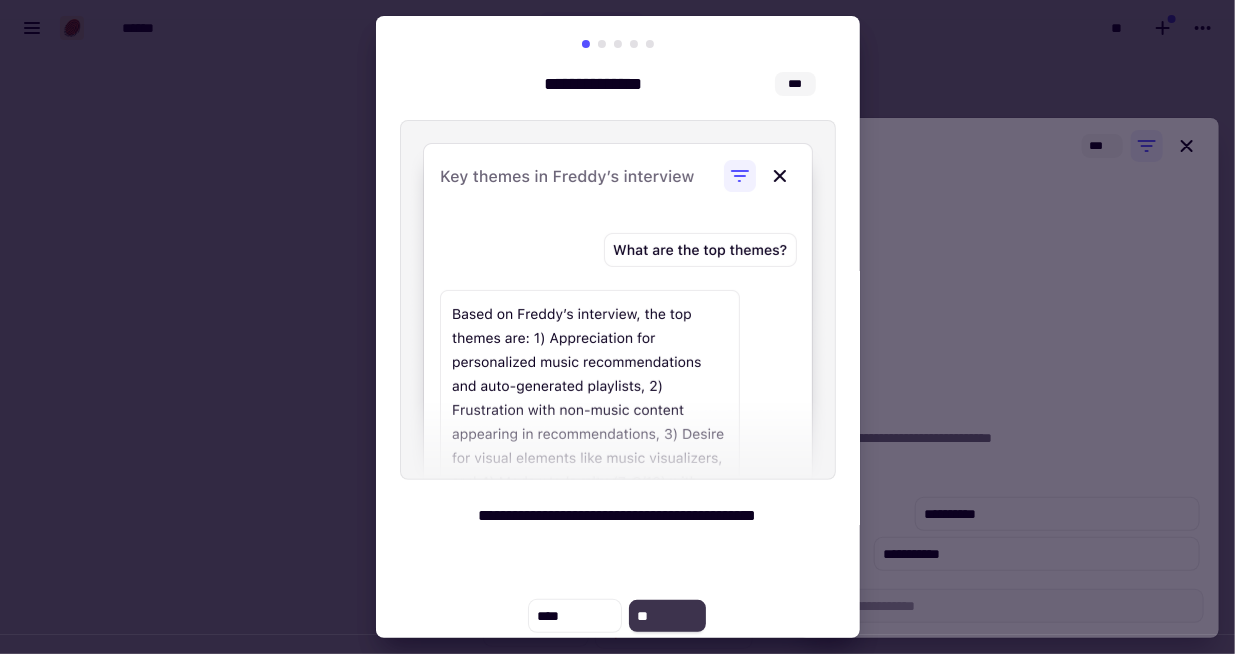 click on "**" 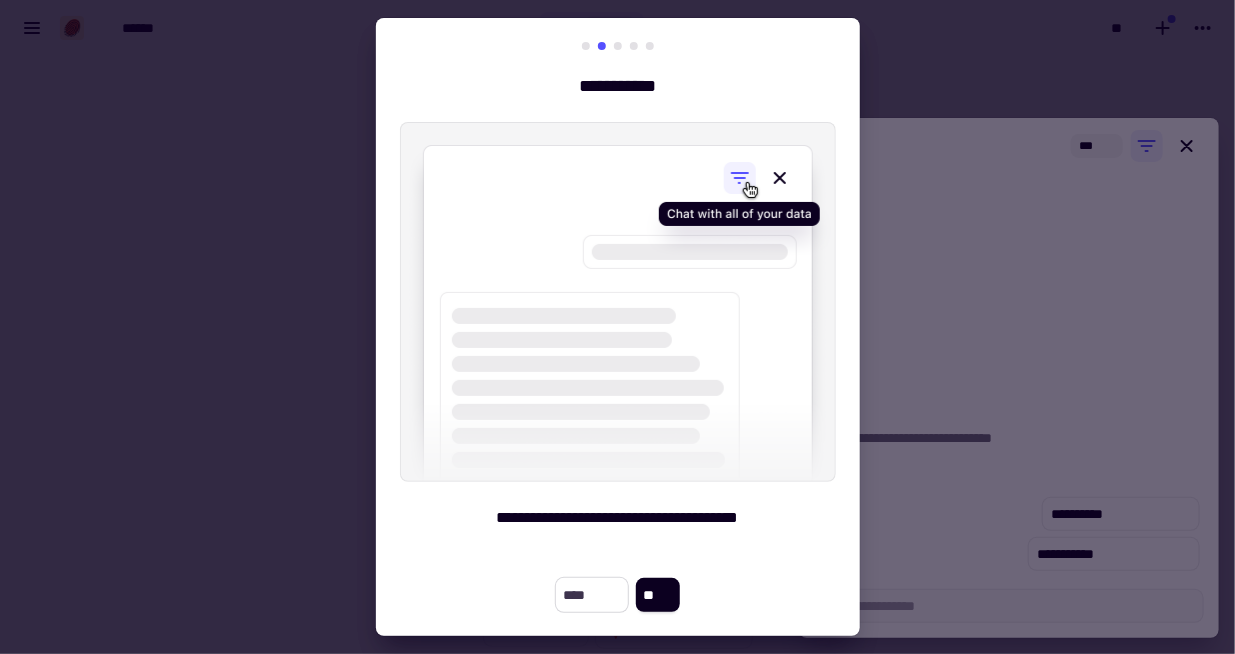 click on "****" 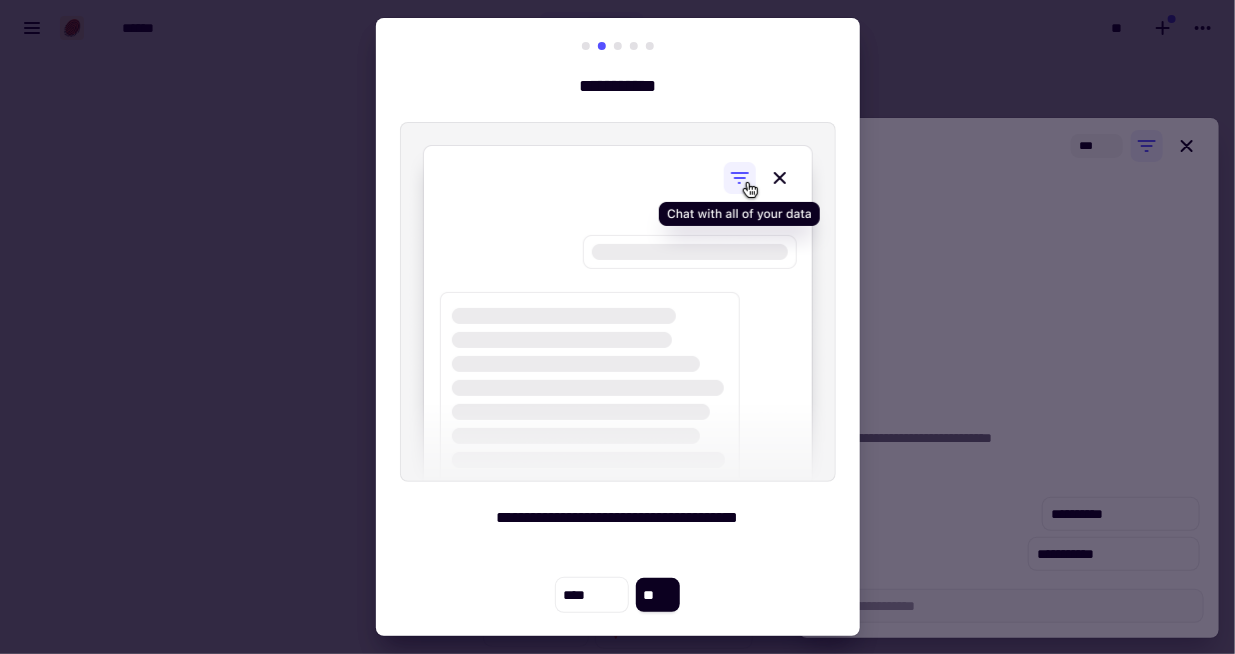 click on "[FIRST] [LAST]   [CITY] *" at bounding box center [618, 326] 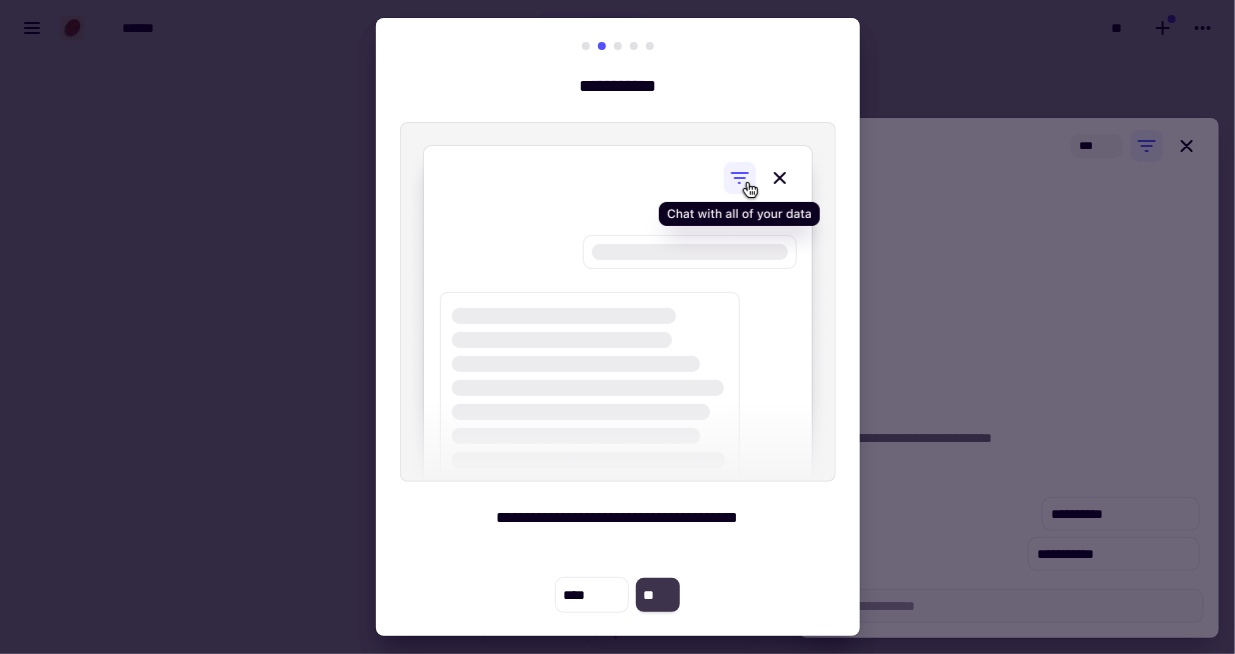 click on "**" 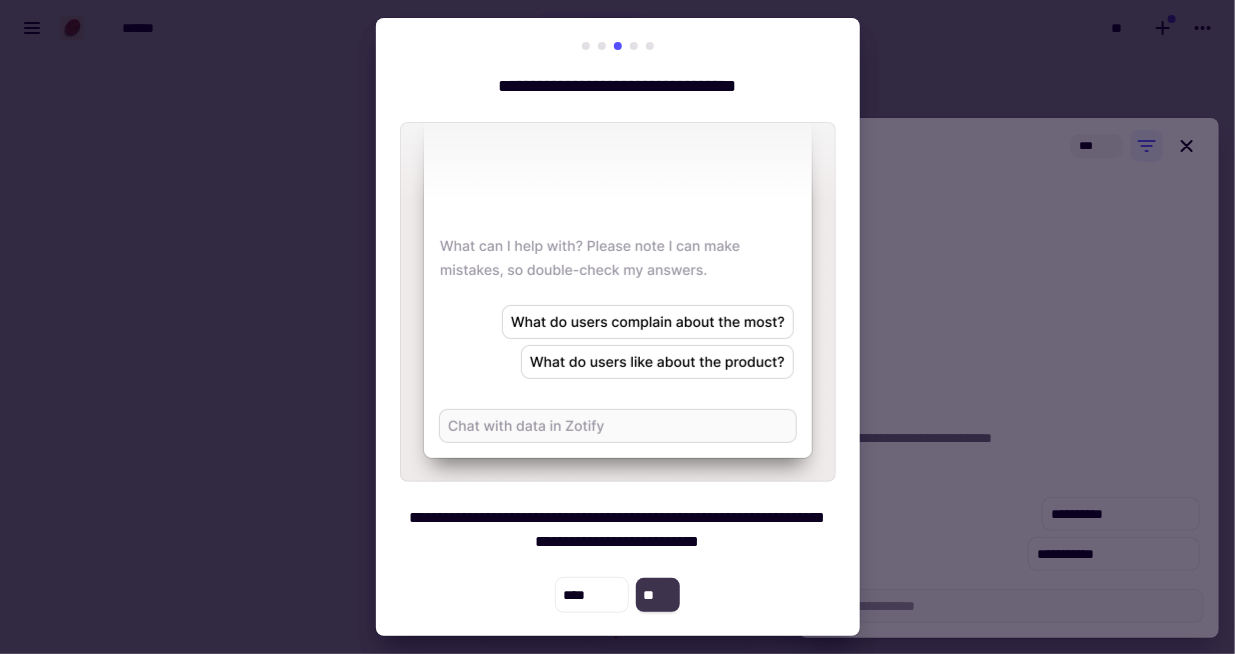 click on "**" 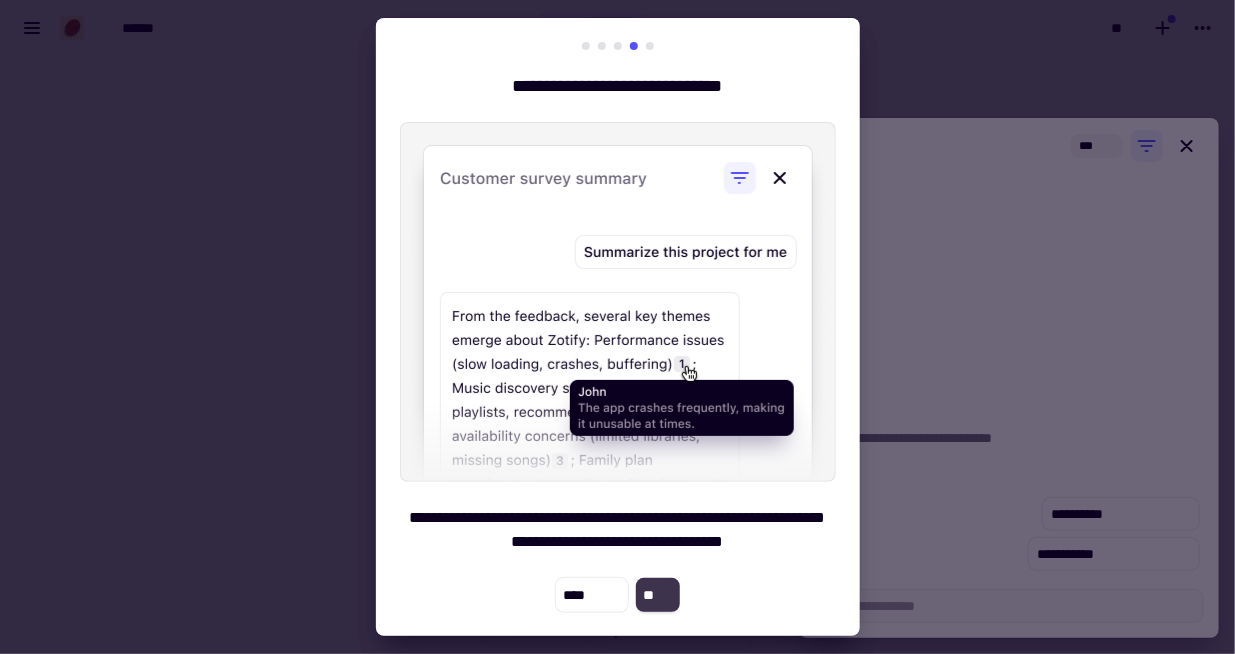 click on "**" 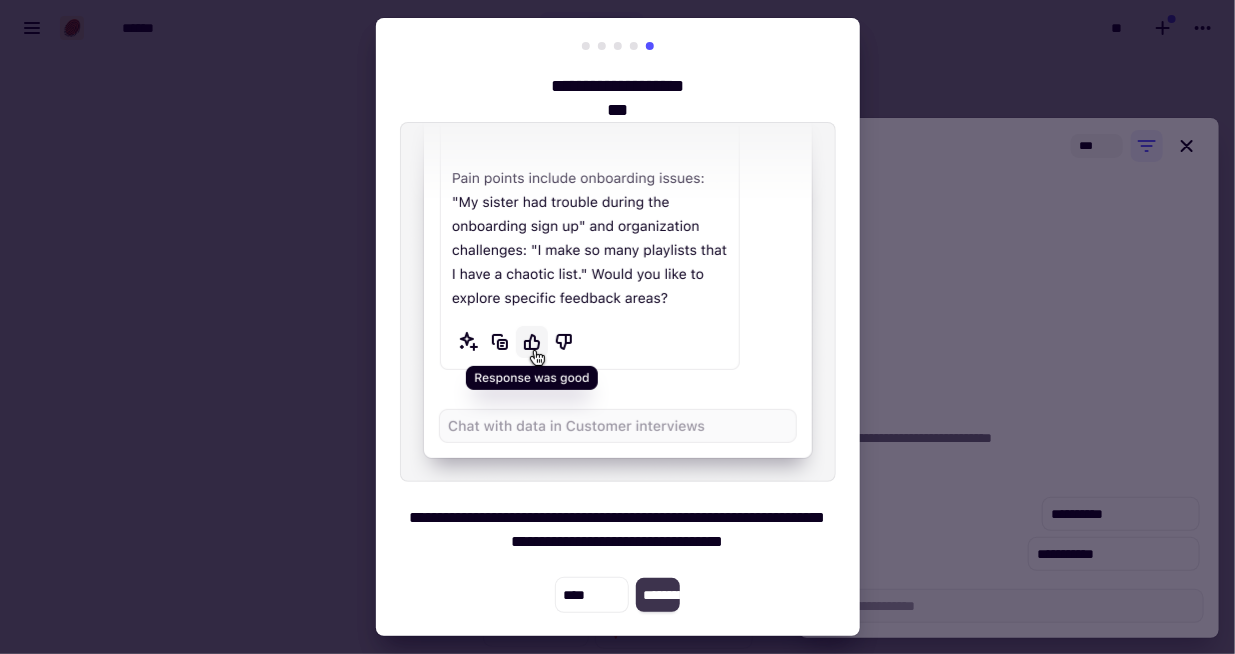 click on "**********" 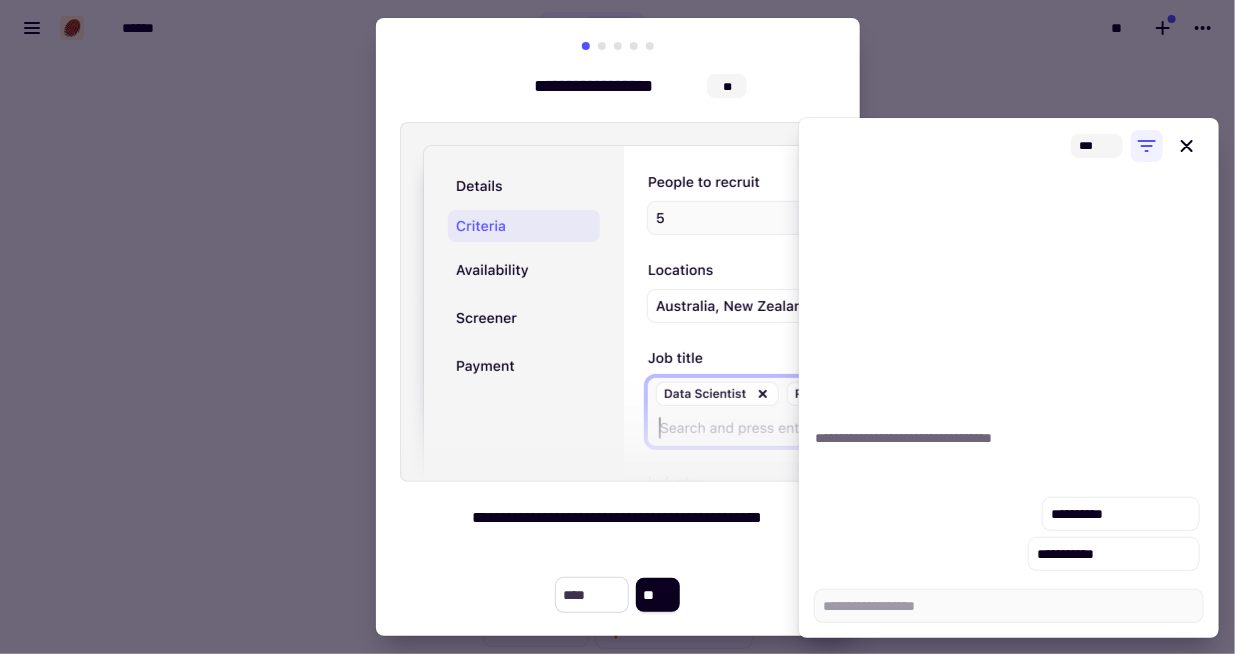 click on "****" 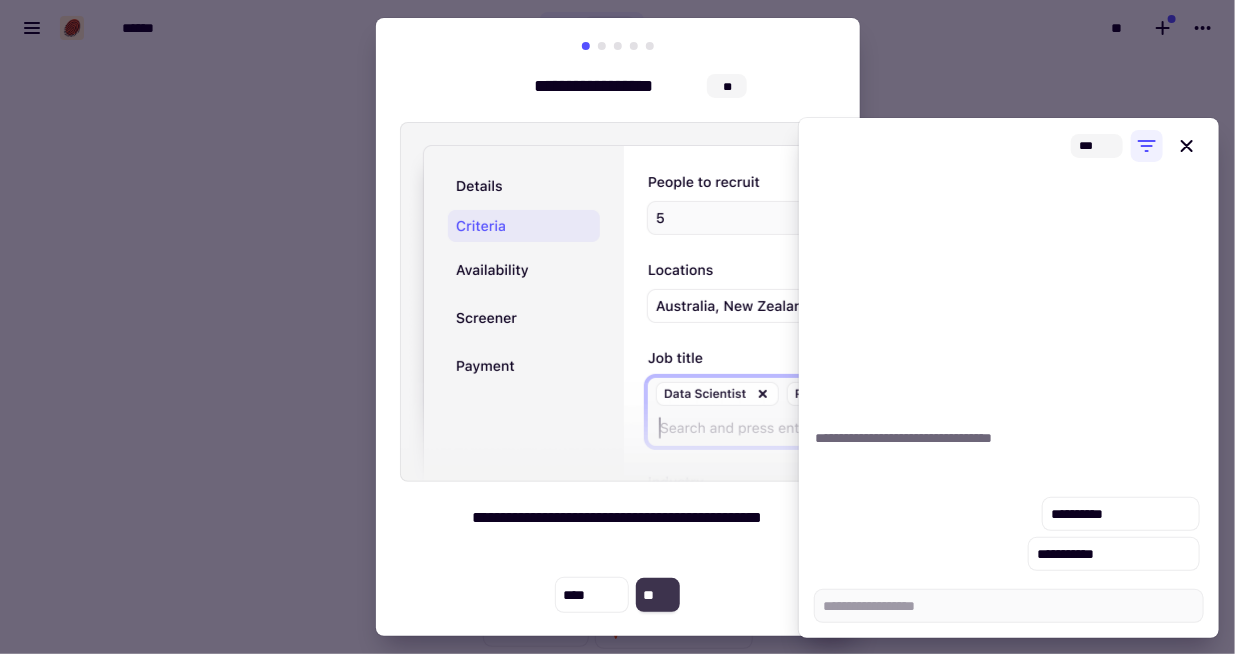 click on "**" 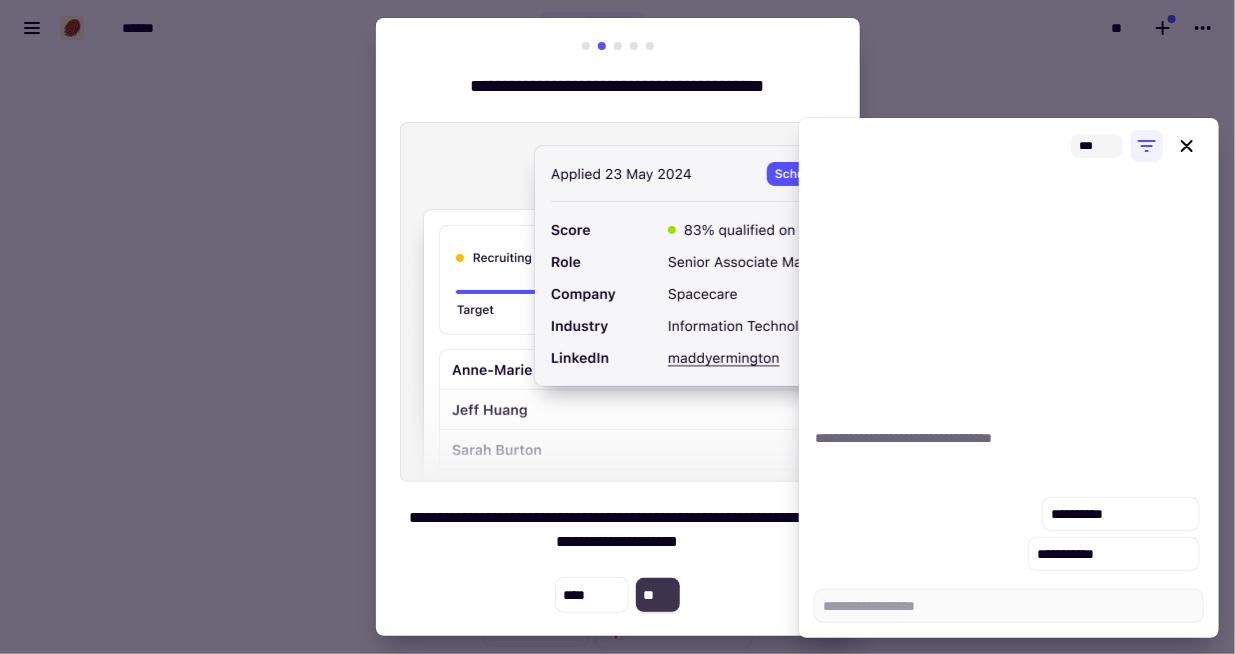 click on "**" 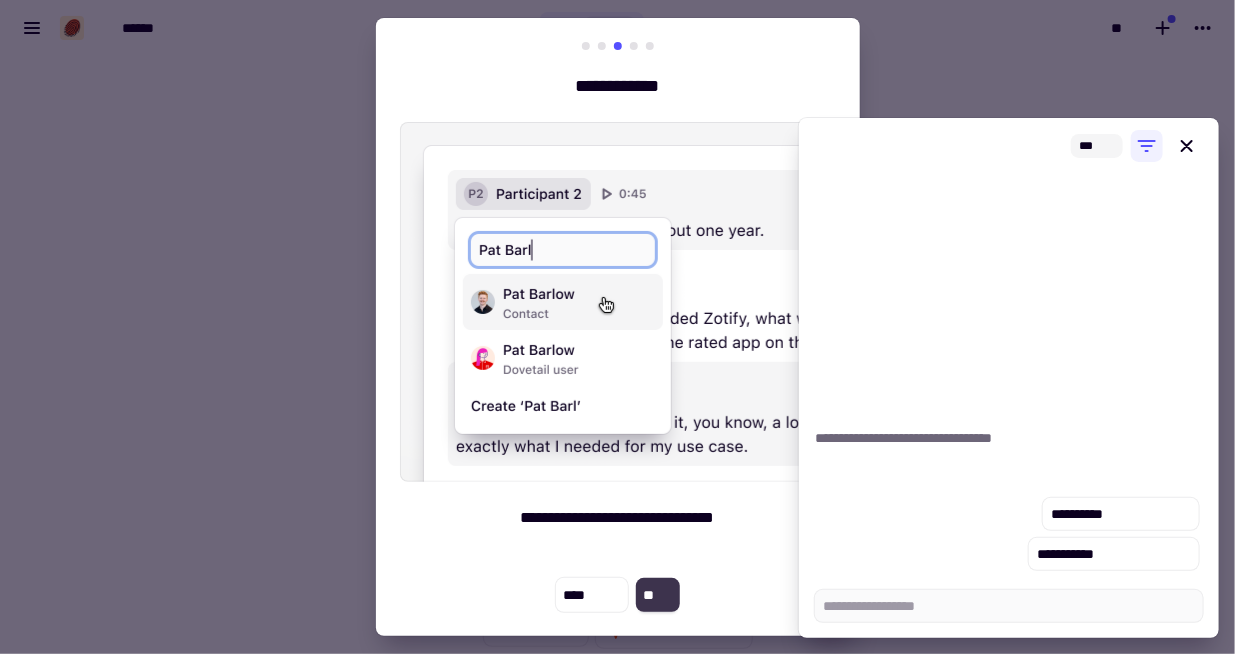 click on "**" 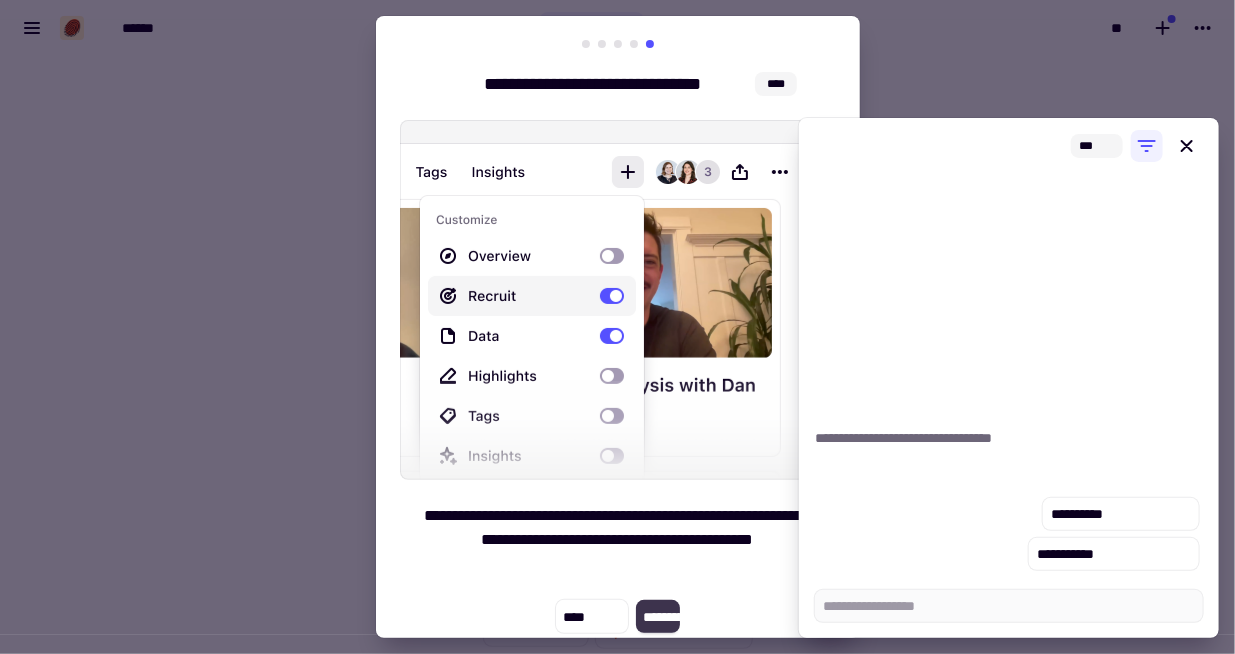click on "**********" 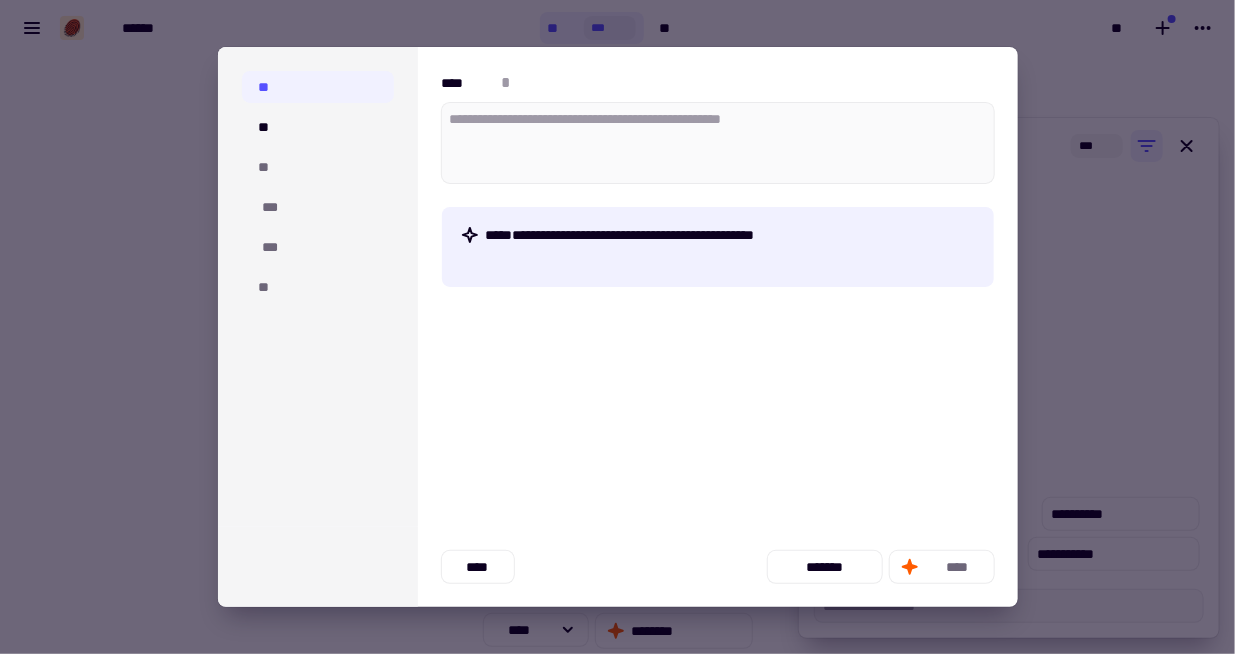 click at bounding box center (617, 327) 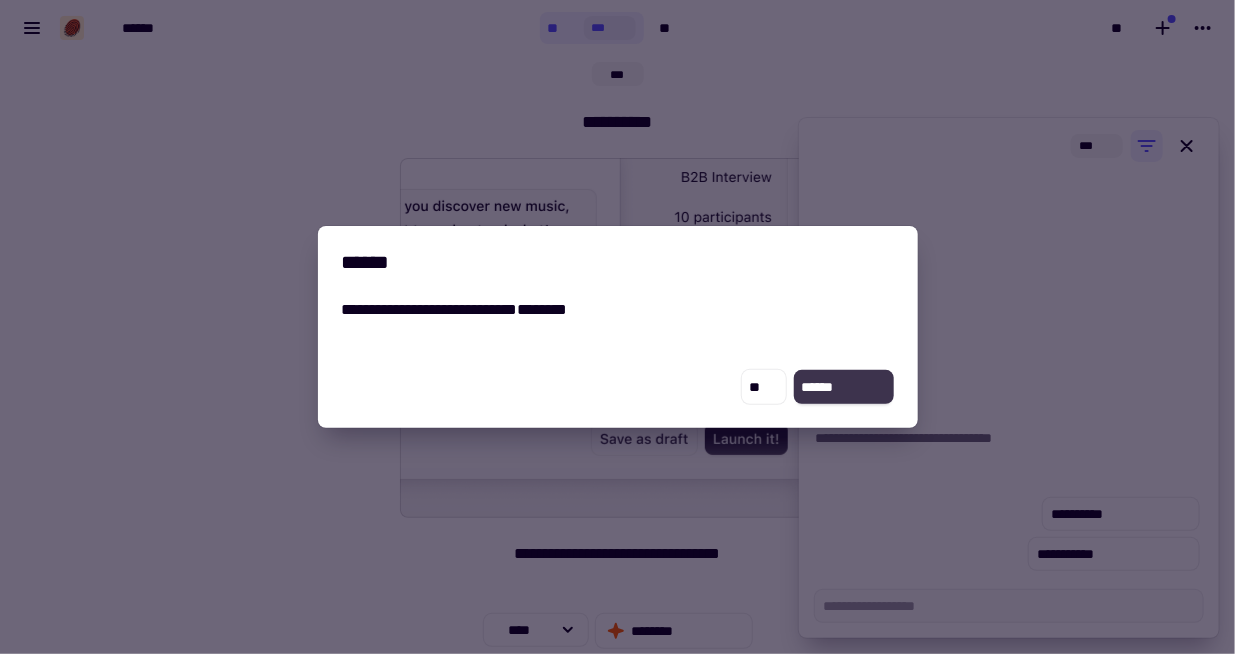 click on "******" at bounding box center (818, 387) 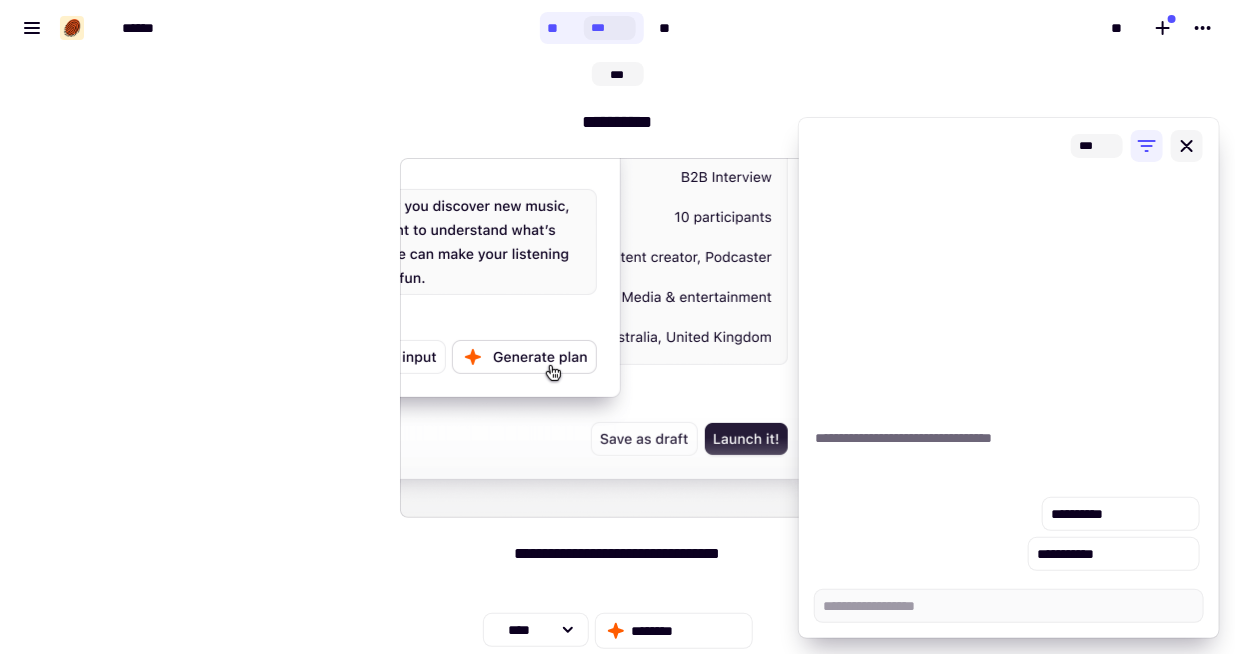 click 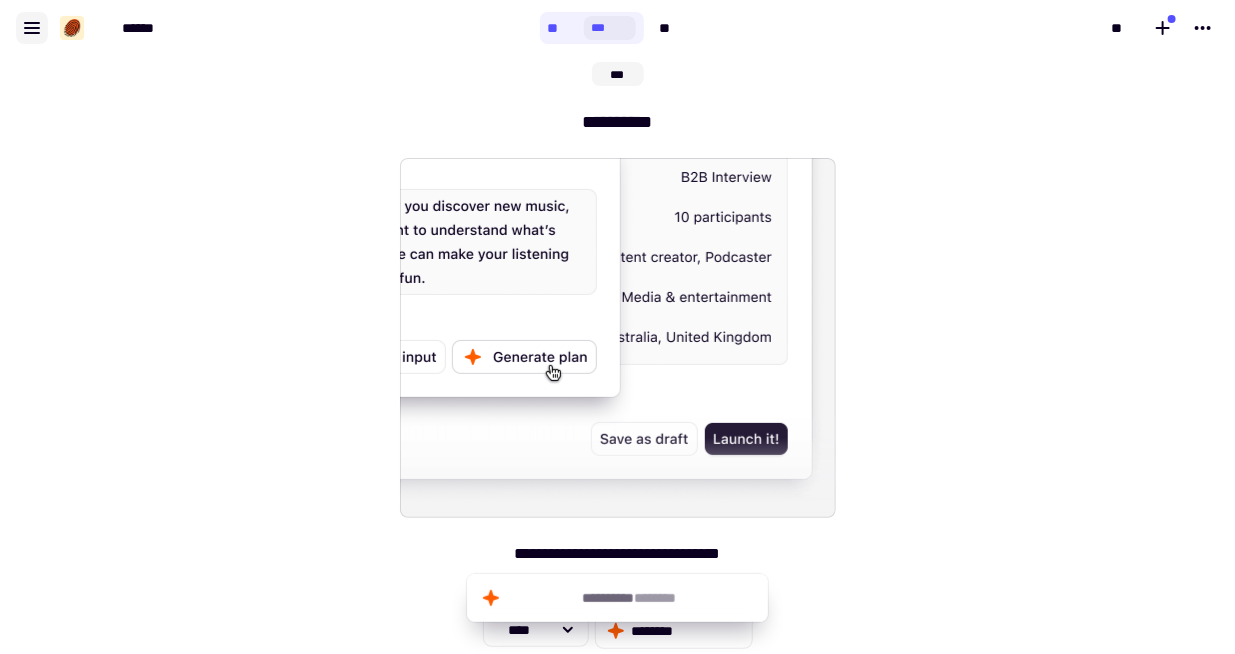 click 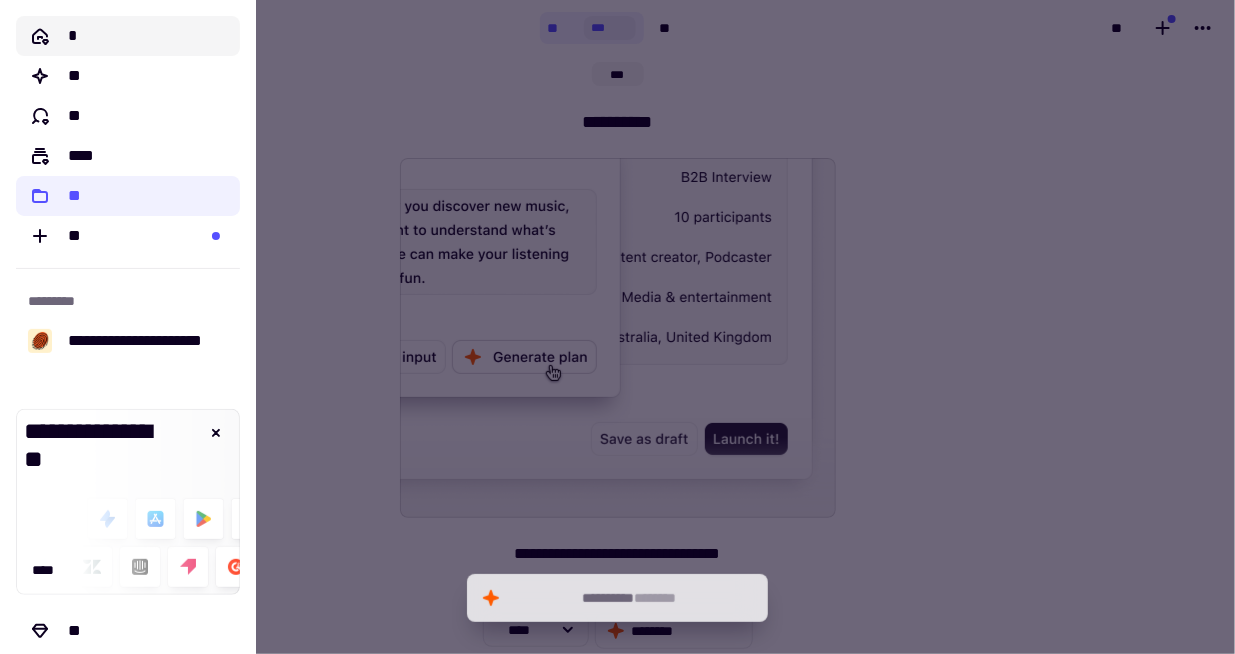 click on "*" 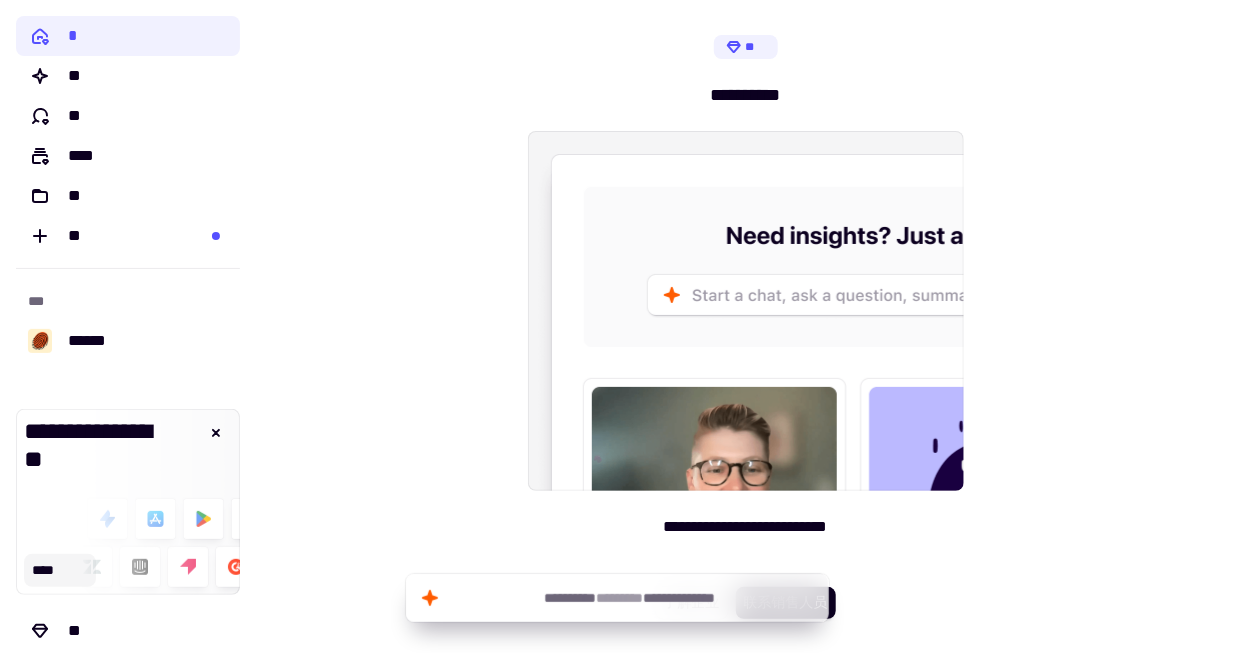 click on "****" 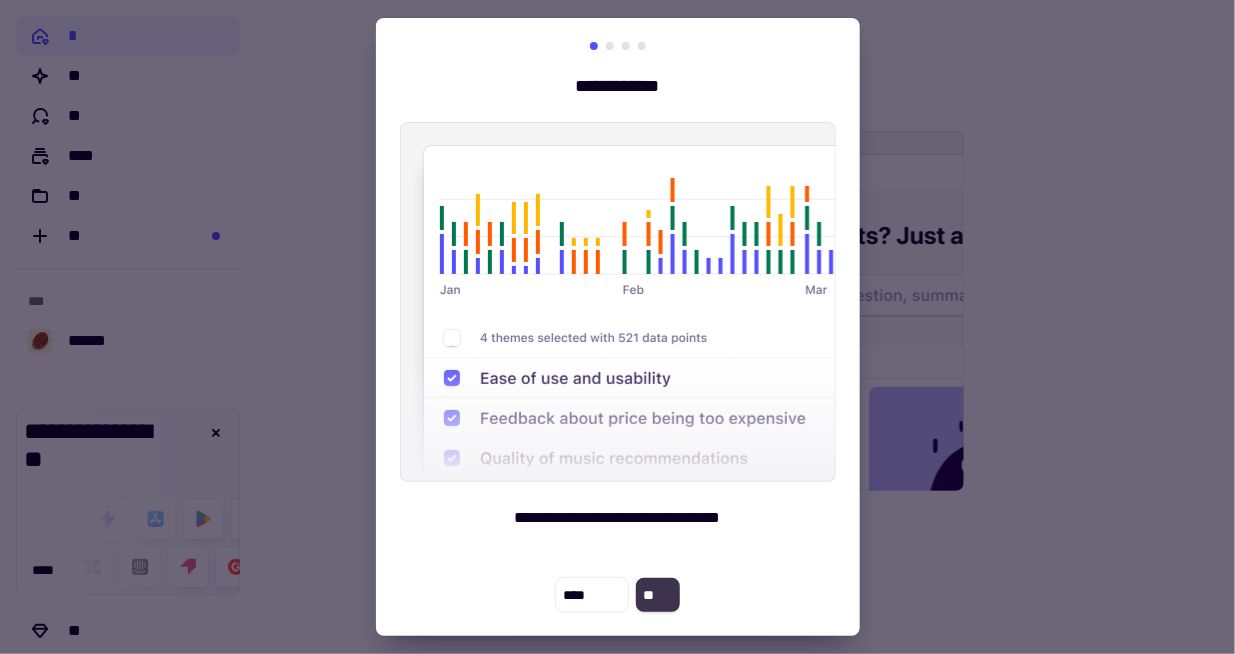 click on "**" 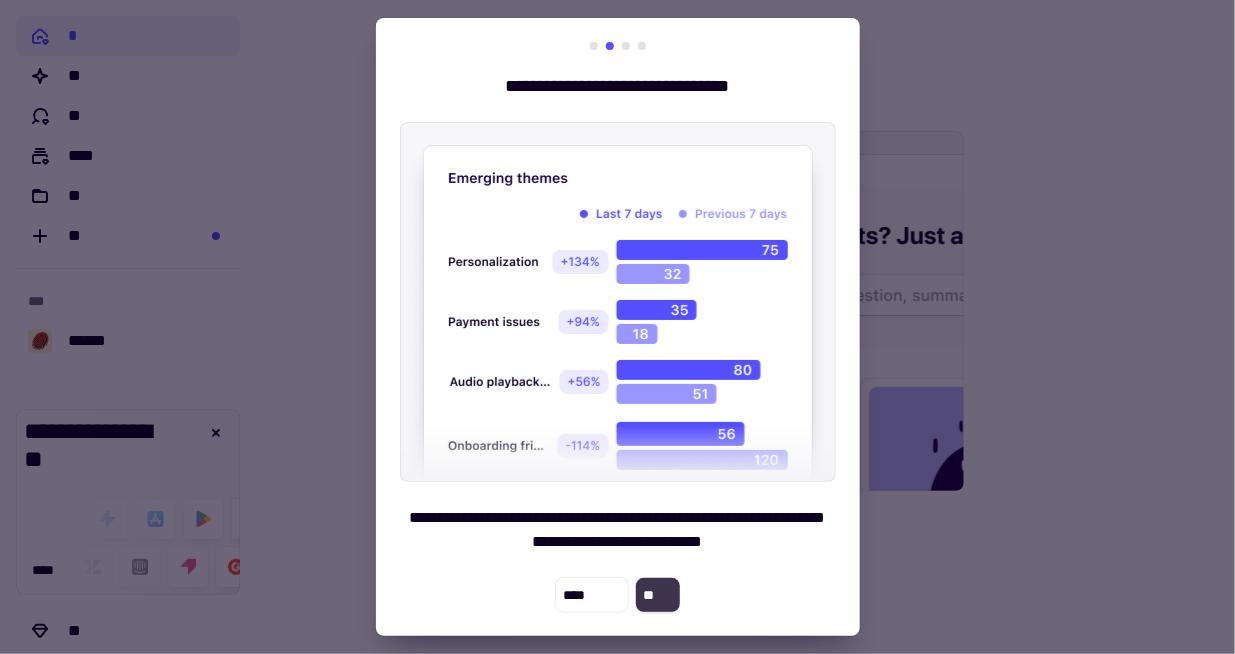 click on "**" 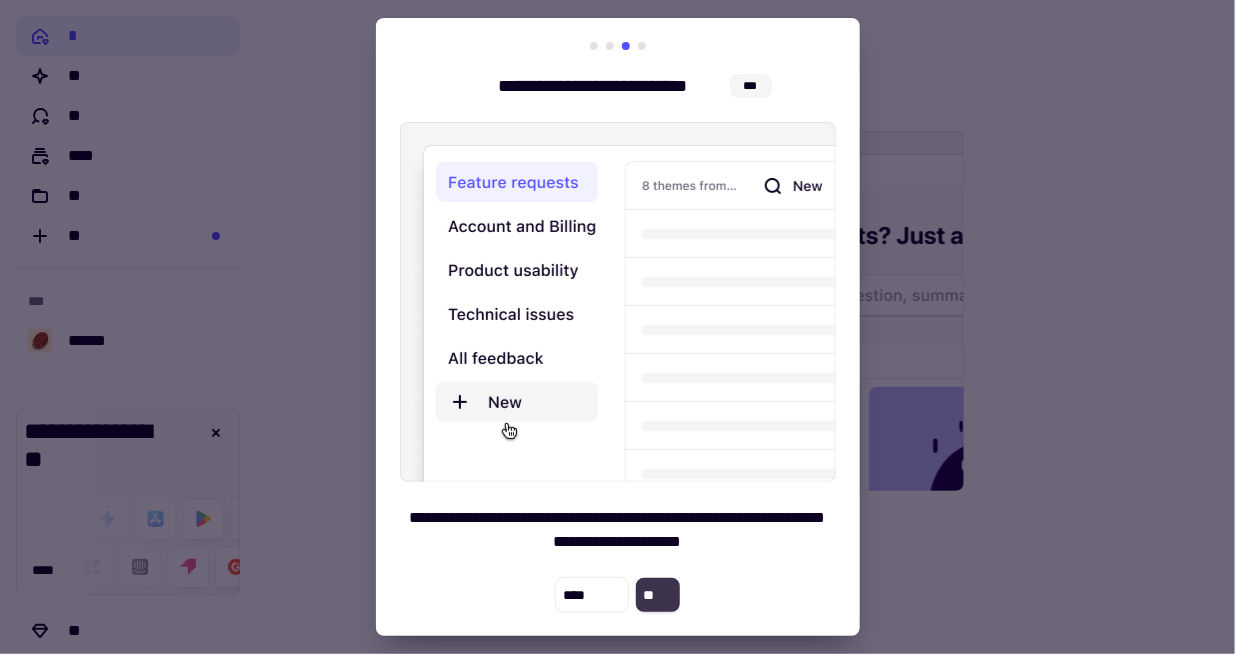 click on "**" 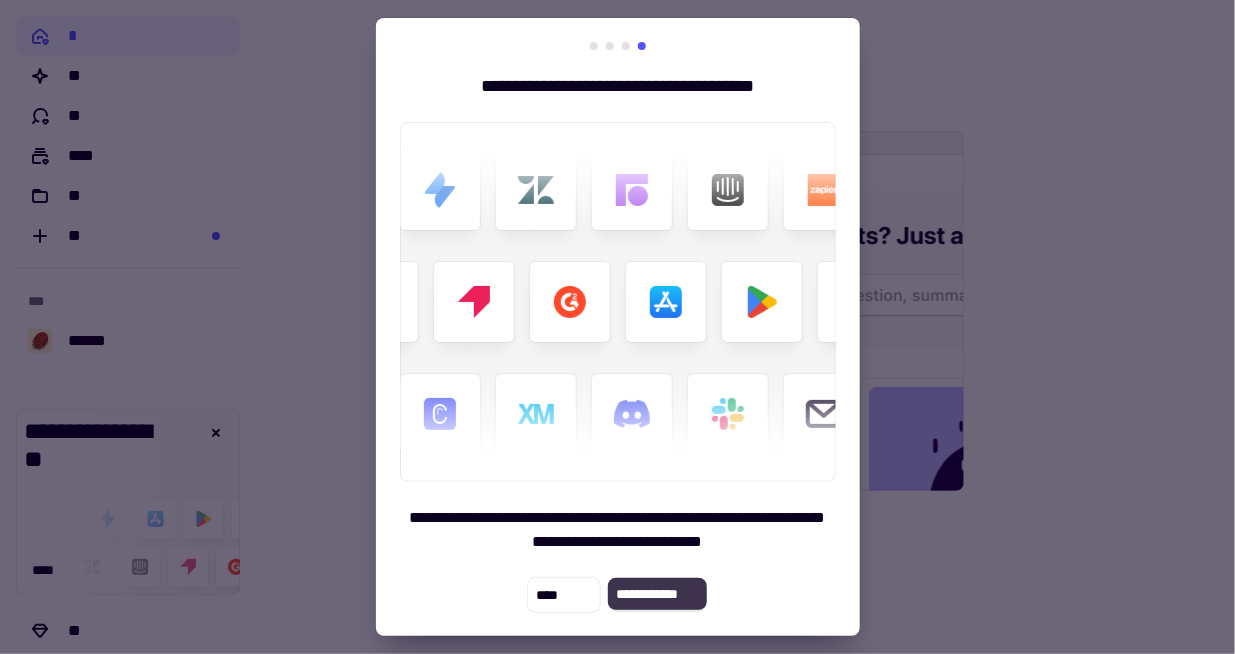 click on "**********" 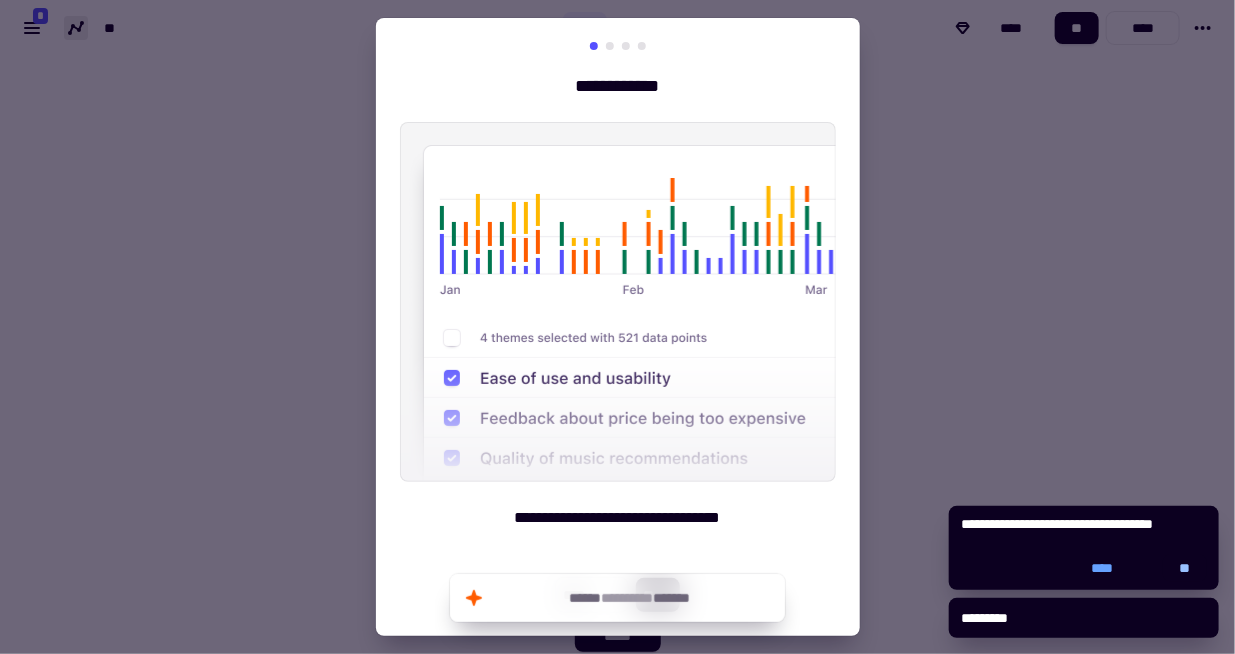 click on "**" 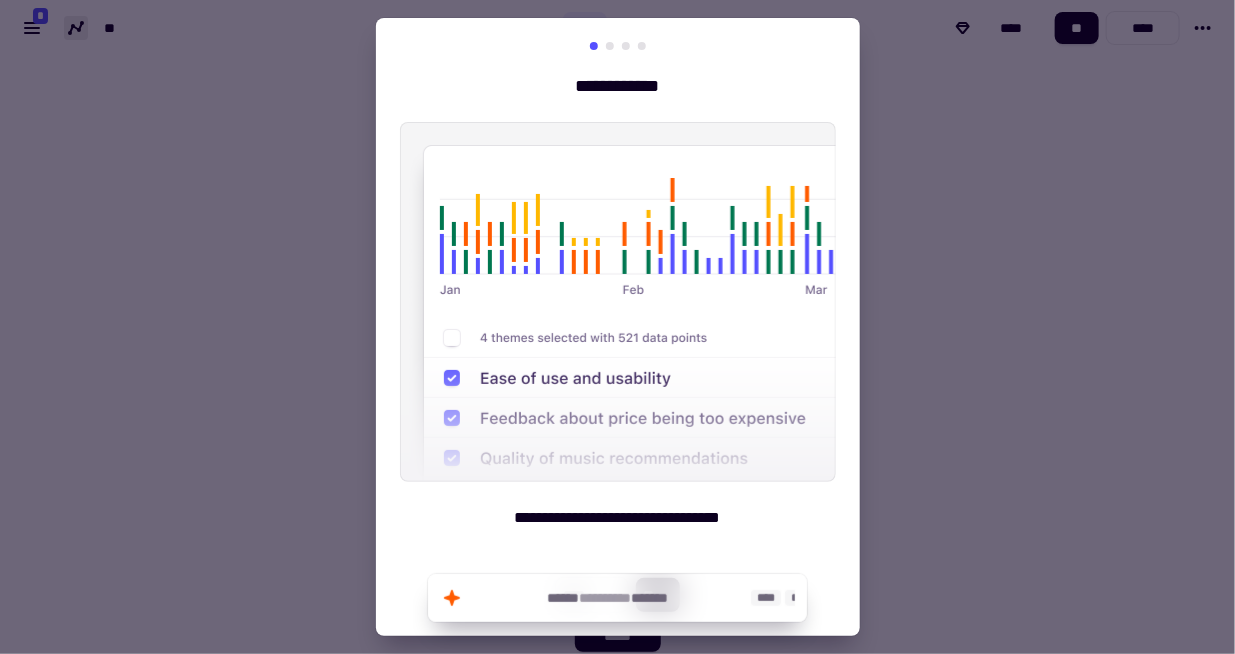 click on "[FIRST] [LAST]   [CITY]" 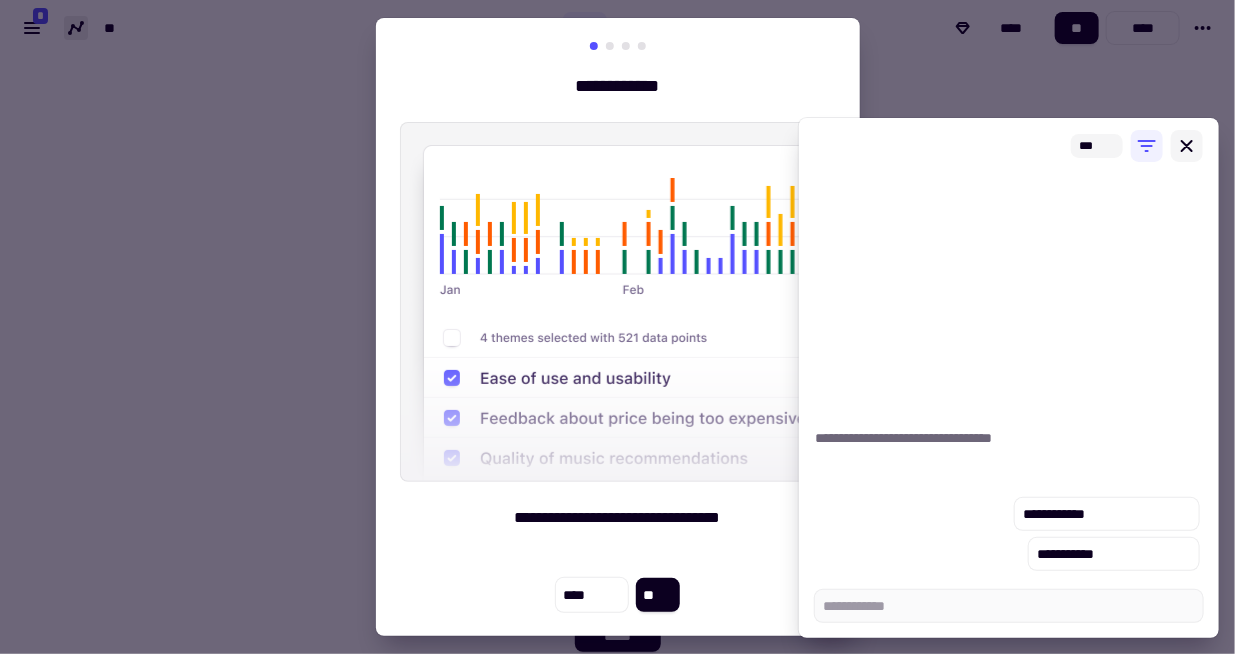 type on "*" 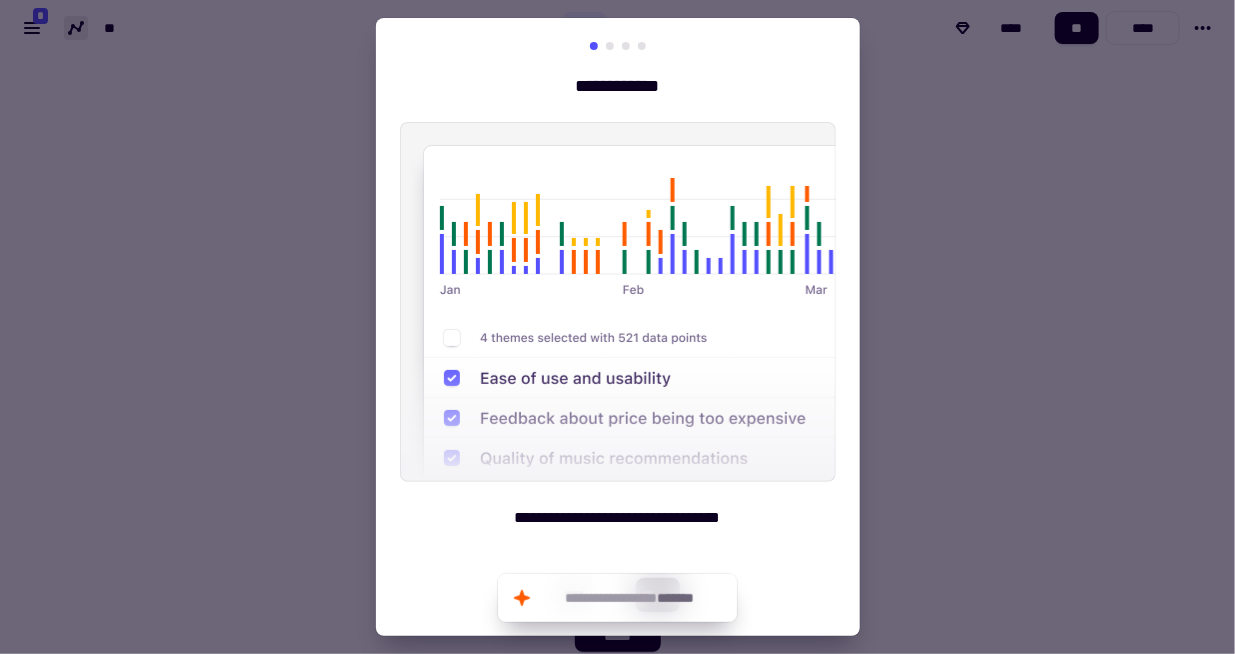 drag, startPoint x: 1088, startPoint y: 35, endPoint x: 761, endPoint y: 66, distance: 328.46613 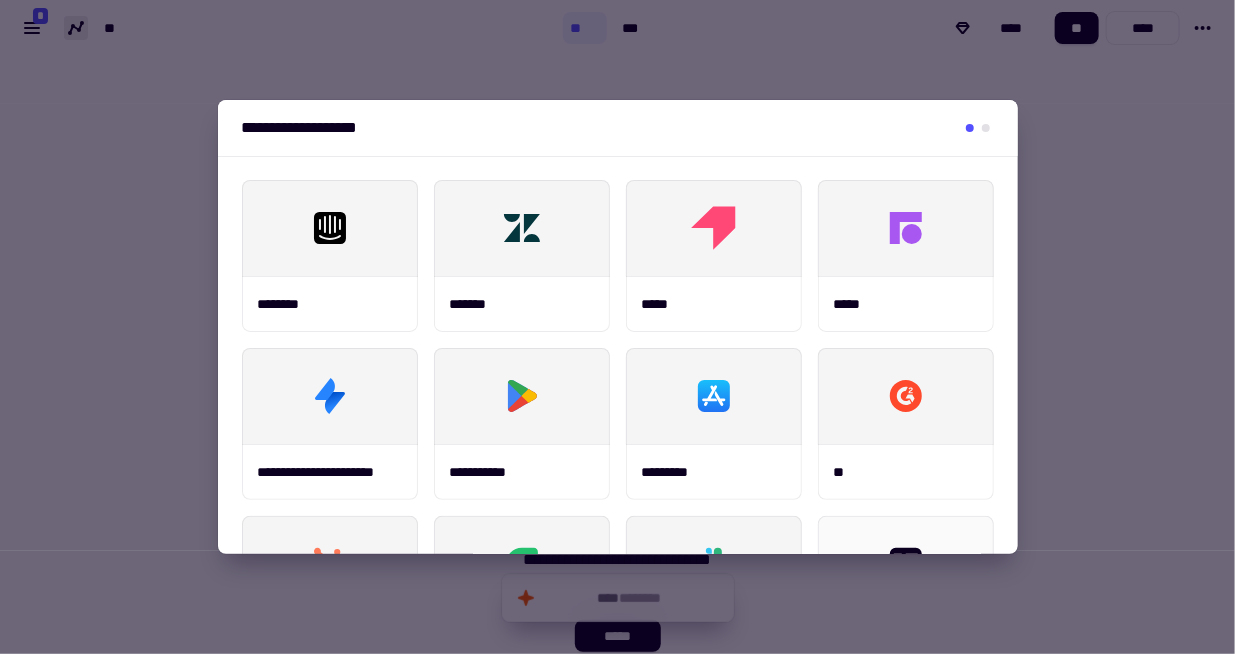 click on "[FIRST] [LAST] [LAST]" at bounding box center [617, 376] 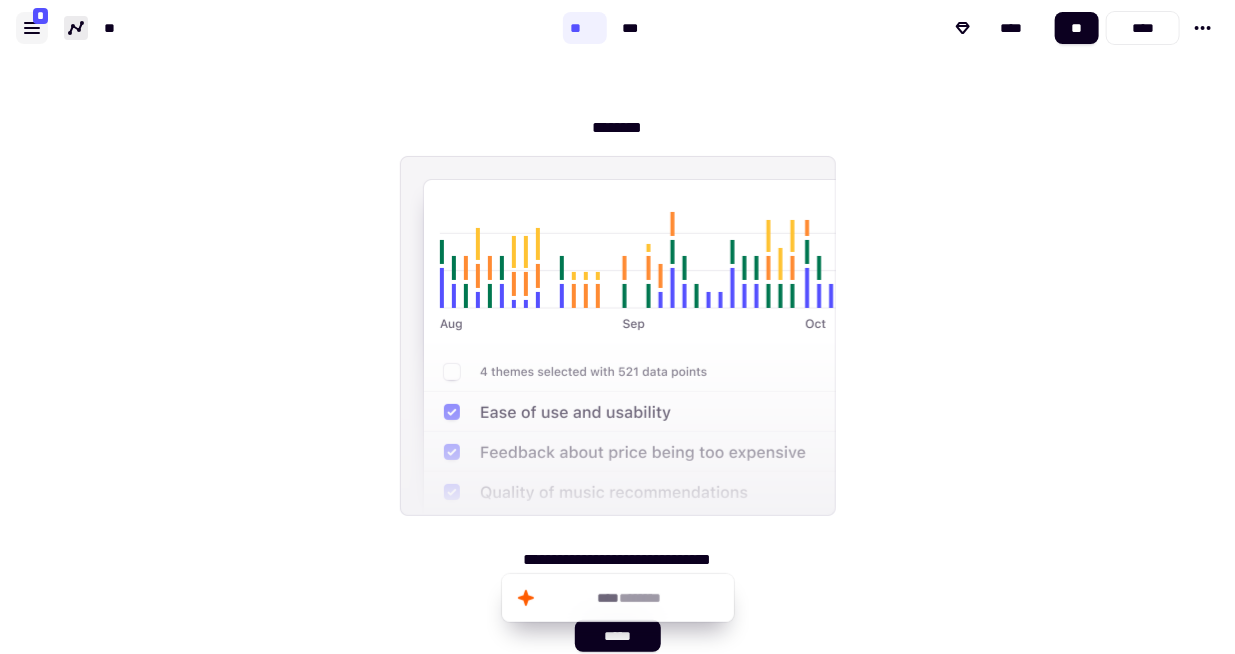 click 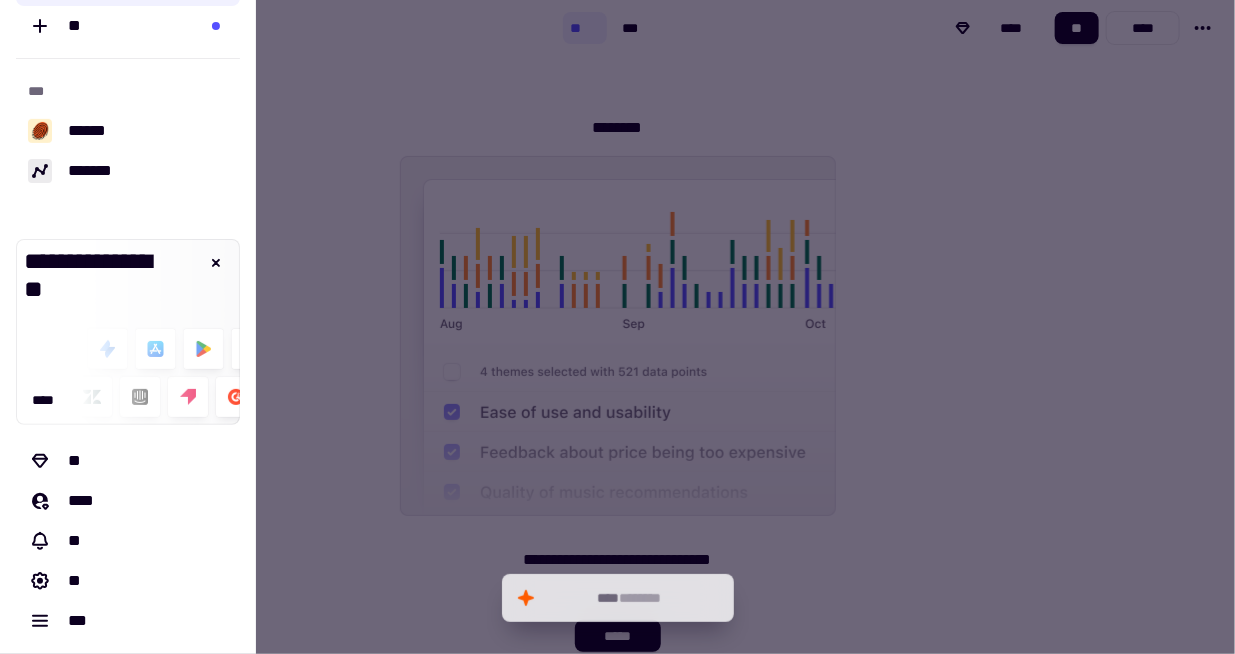 scroll, scrollTop: 212, scrollLeft: 0, axis: vertical 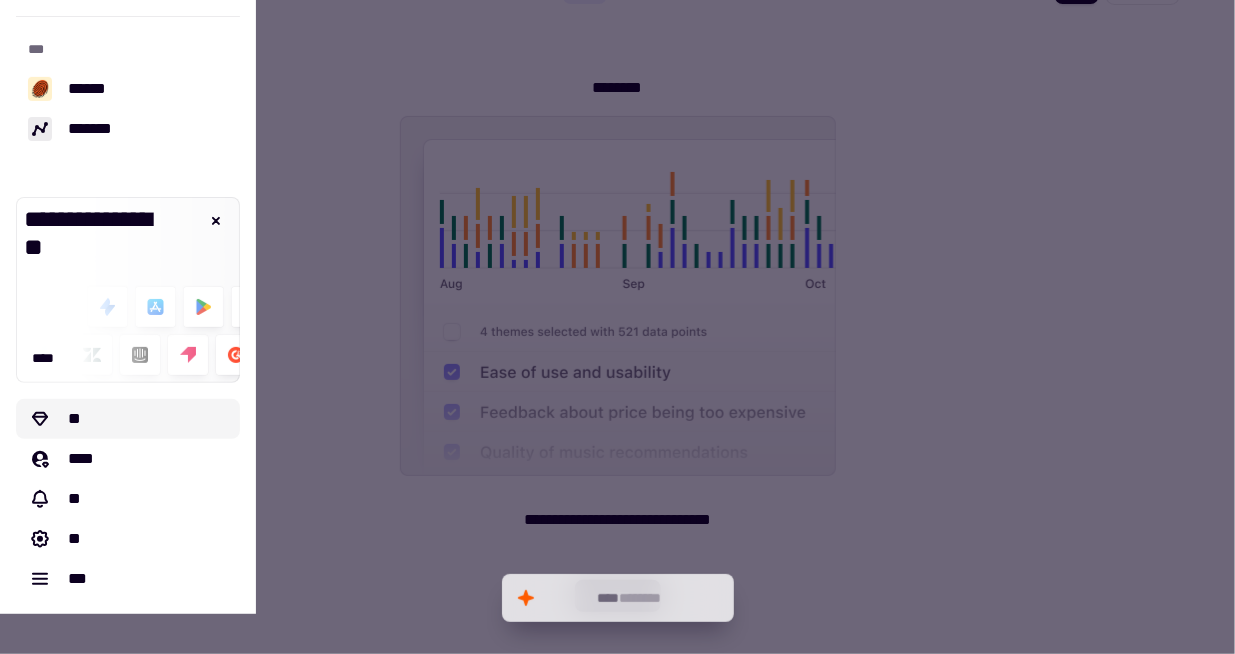 click on "**" 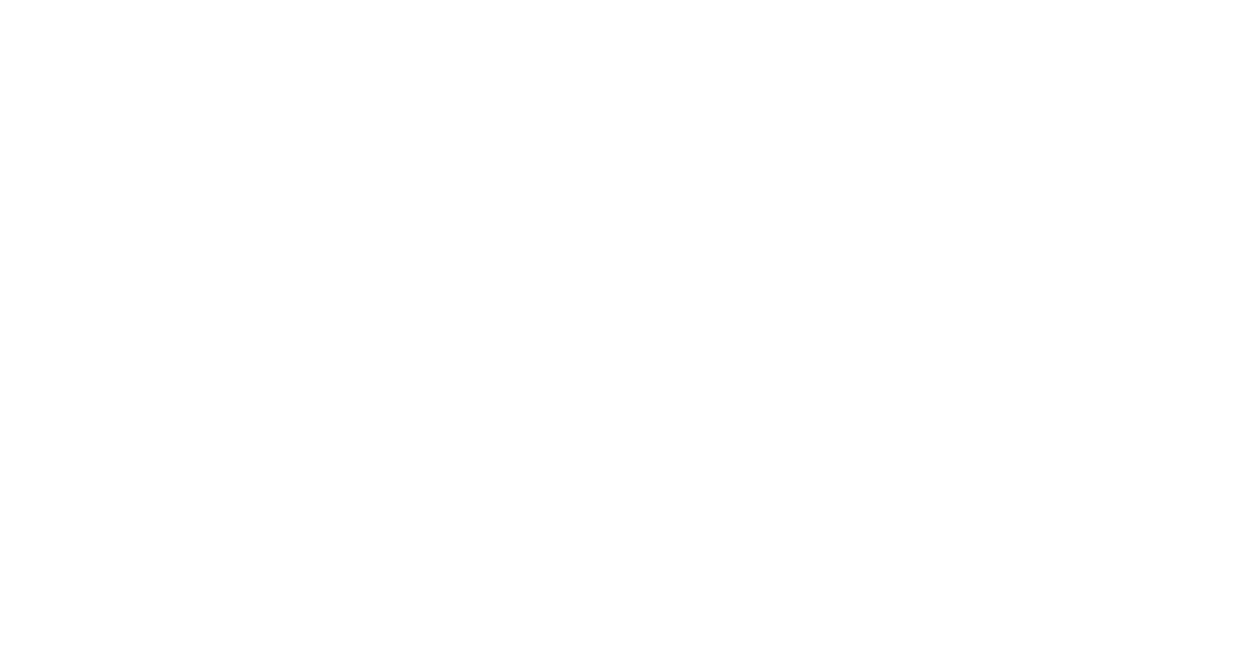 scroll, scrollTop: 0, scrollLeft: 0, axis: both 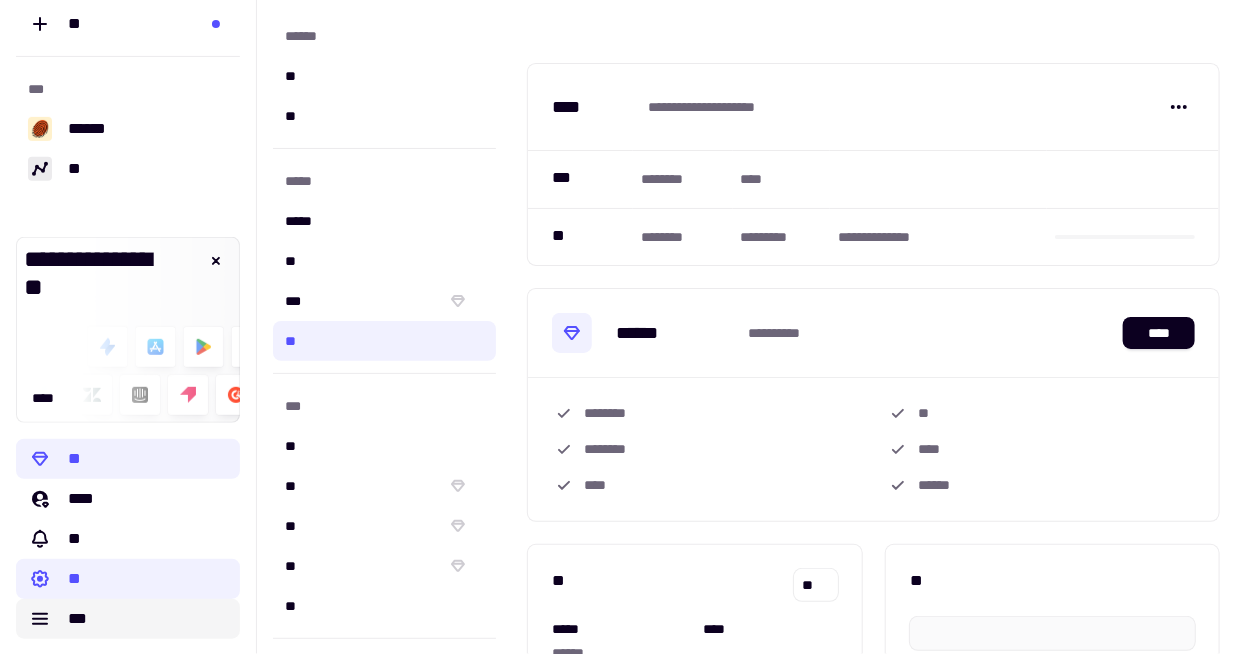 click on "***" 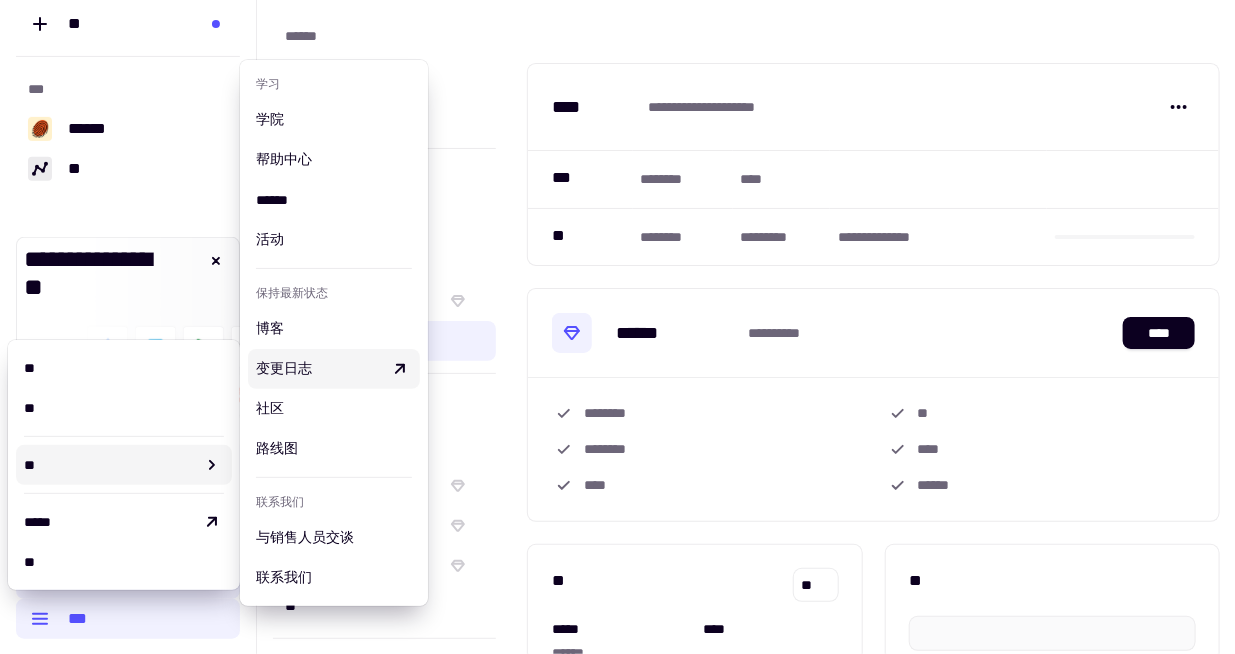 click on "[FIRST] [LAST]   [CITY] [STATE] [ZIP] [COUNTRY] [PHONE] [EMAIL] [WEBSITE] [ADDRESS] [CITY] [STATE] [ZIP]" at bounding box center [873, 327] 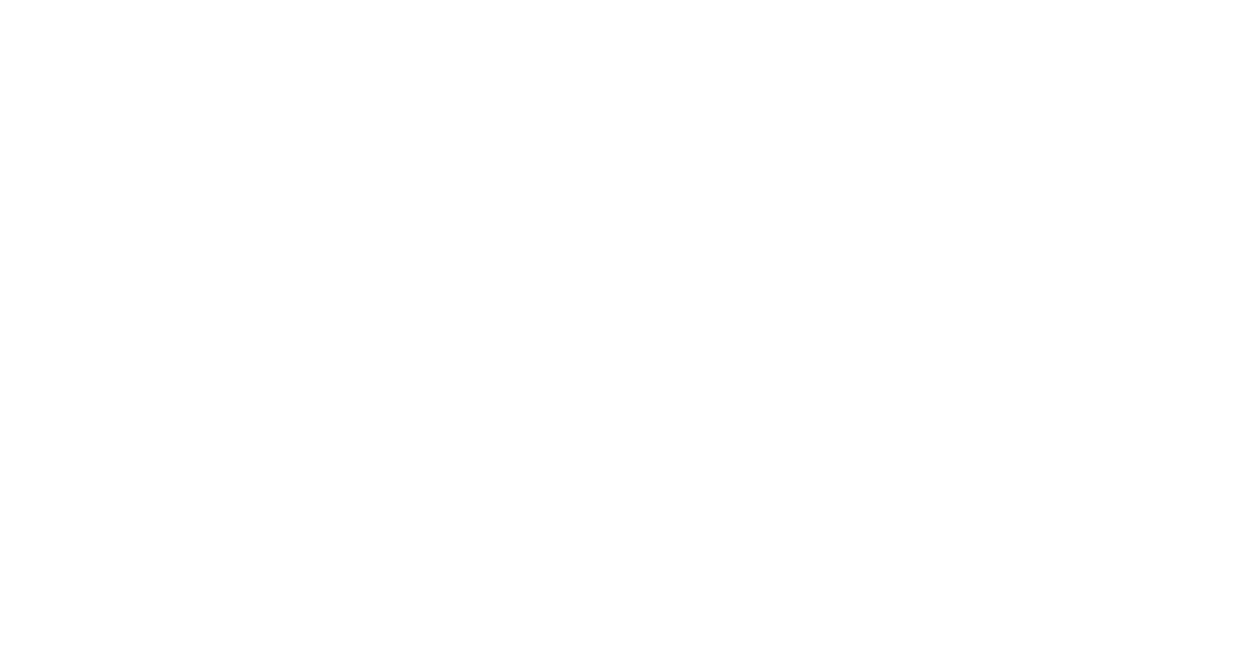 scroll, scrollTop: 0, scrollLeft: 0, axis: both 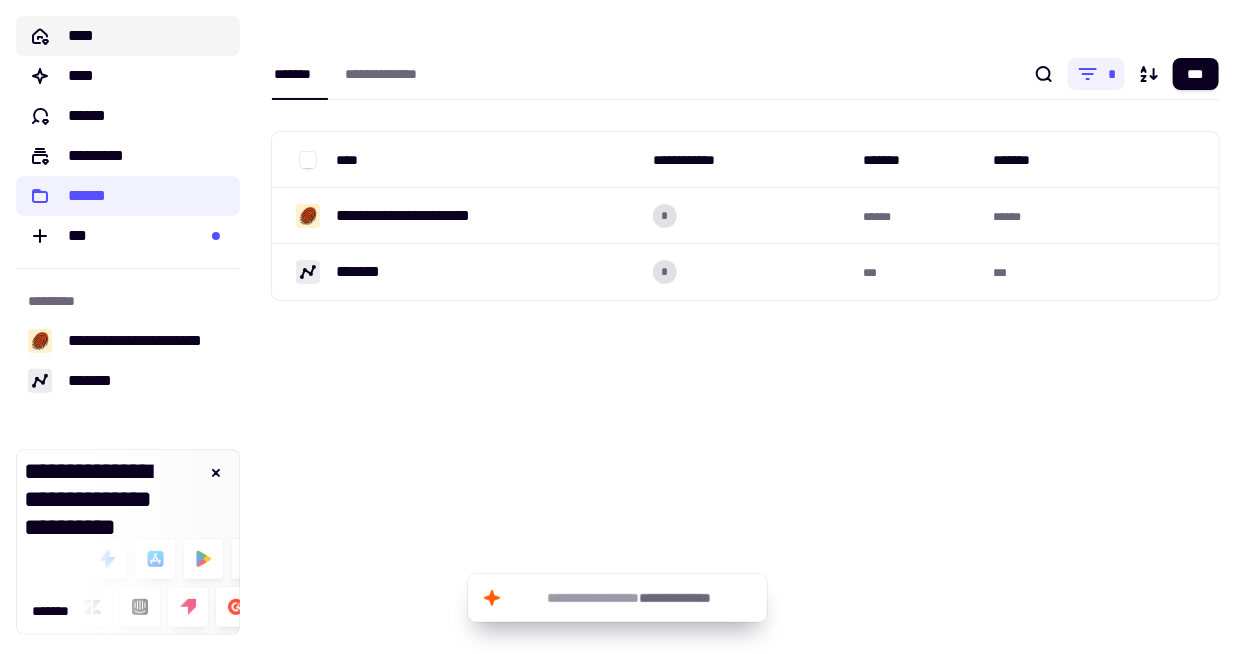 click on "****" 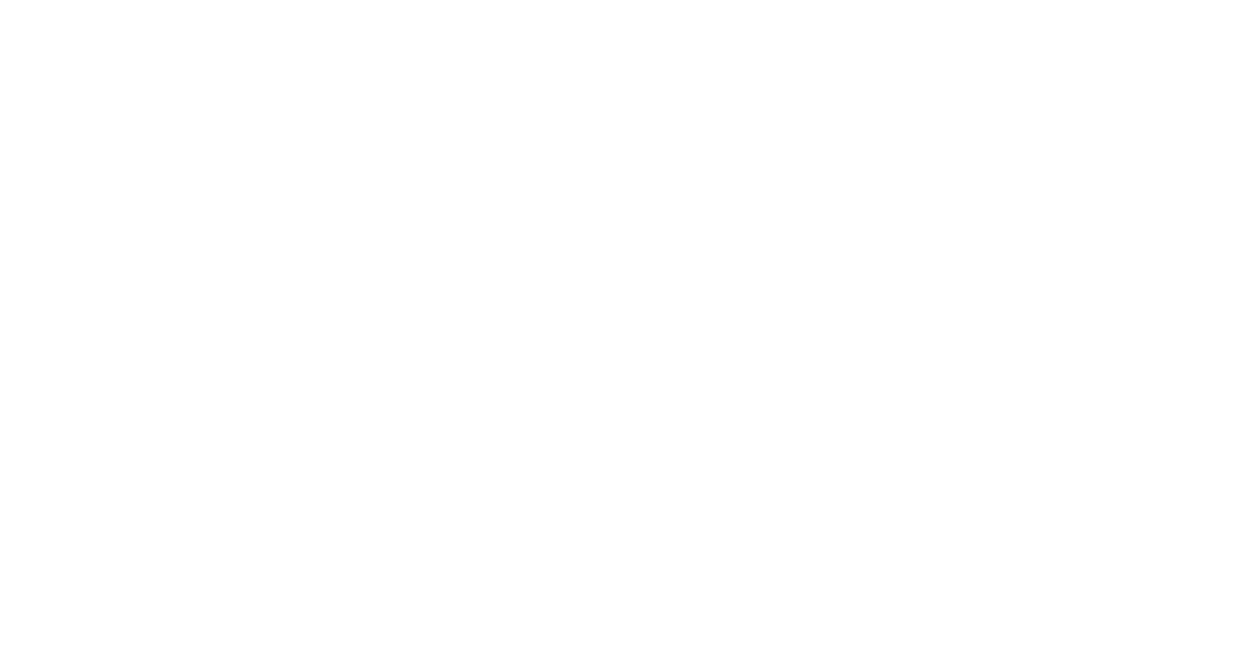 scroll, scrollTop: 0, scrollLeft: 0, axis: both 